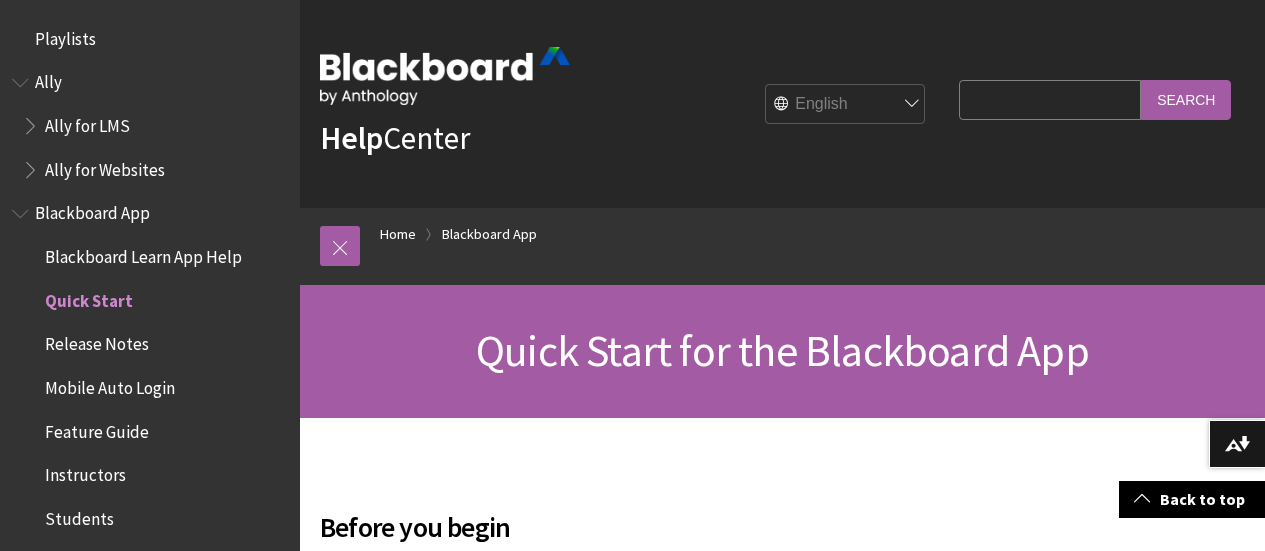 scroll, scrollTop: 1764, scrollLeft: 0, axis: vertical 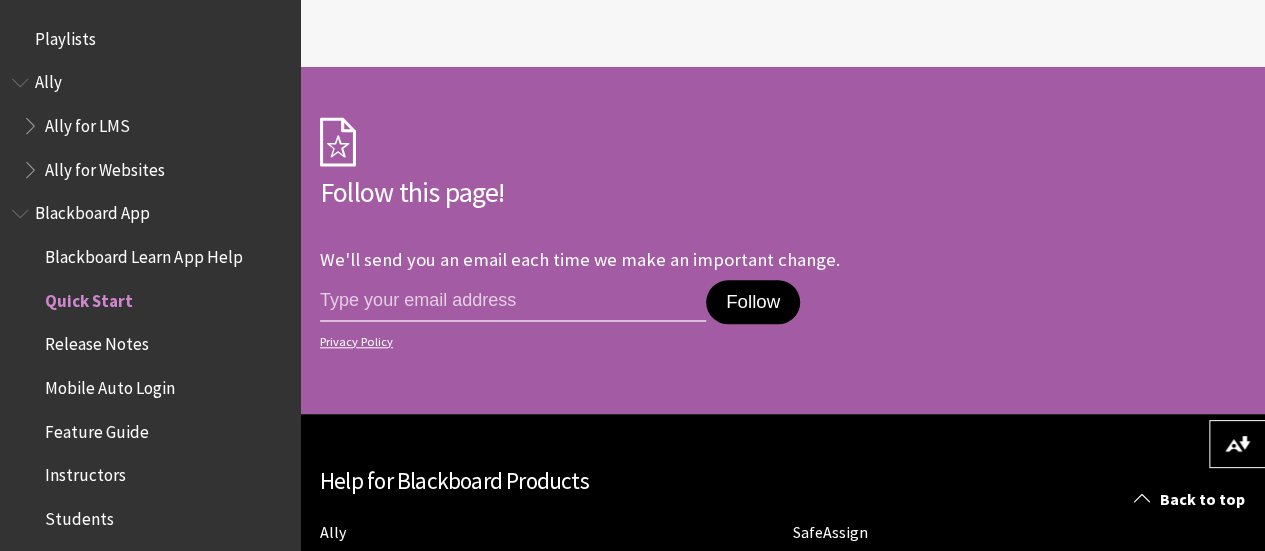 click on "Release Notes" at bounding box center [97, 341] 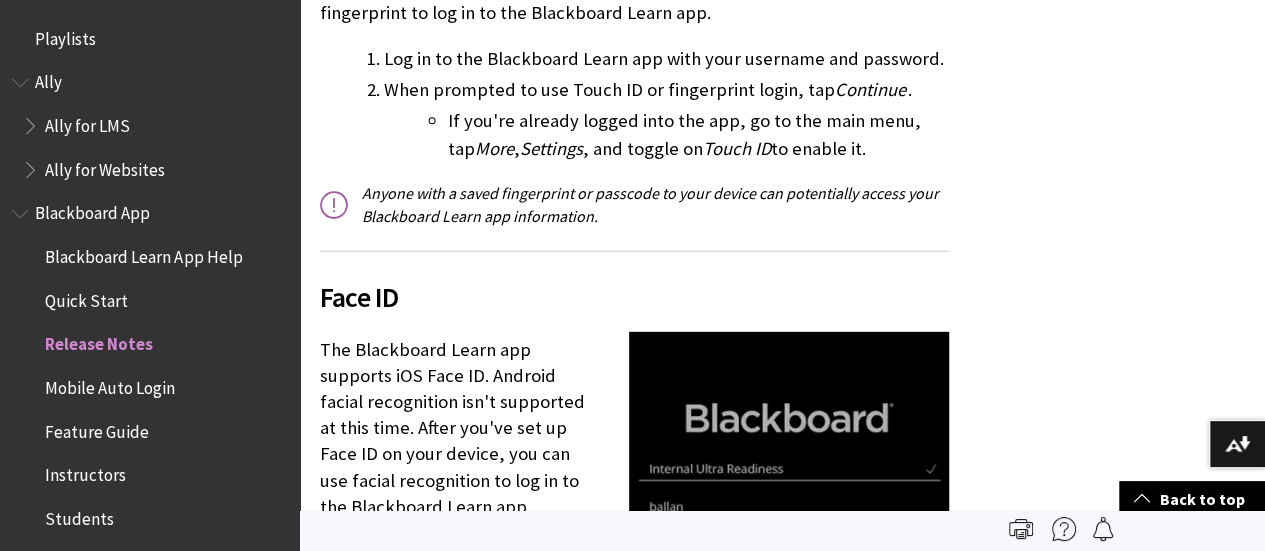 scroll, scrollTop: 2759, scrollLeft: 0, axis: vertical 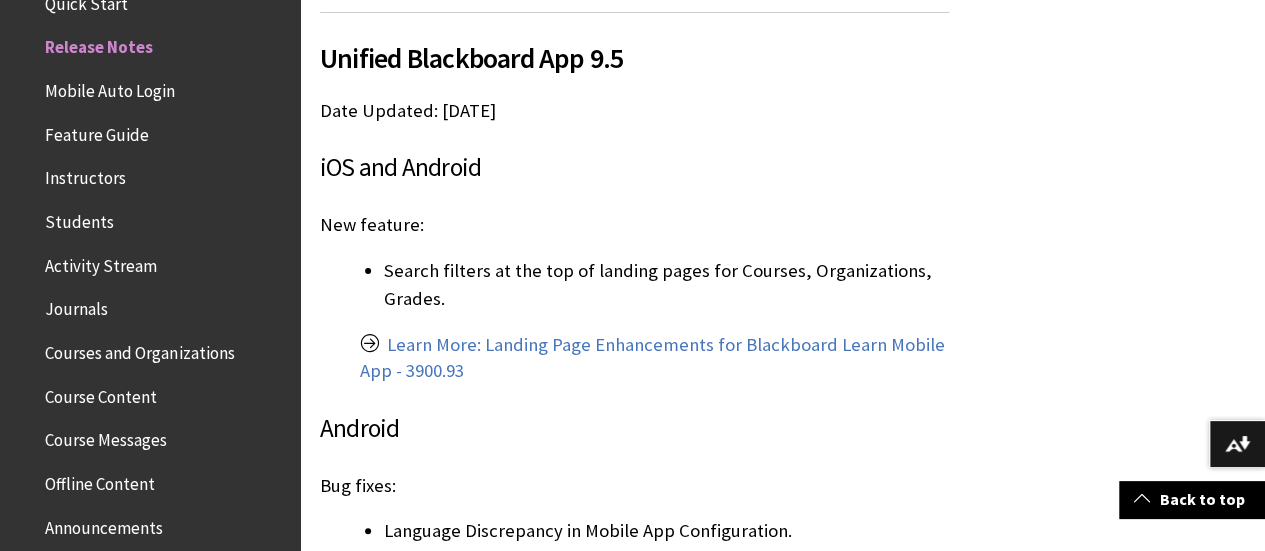click on "Mobile Auto Login" at bounding box center [110, 87] 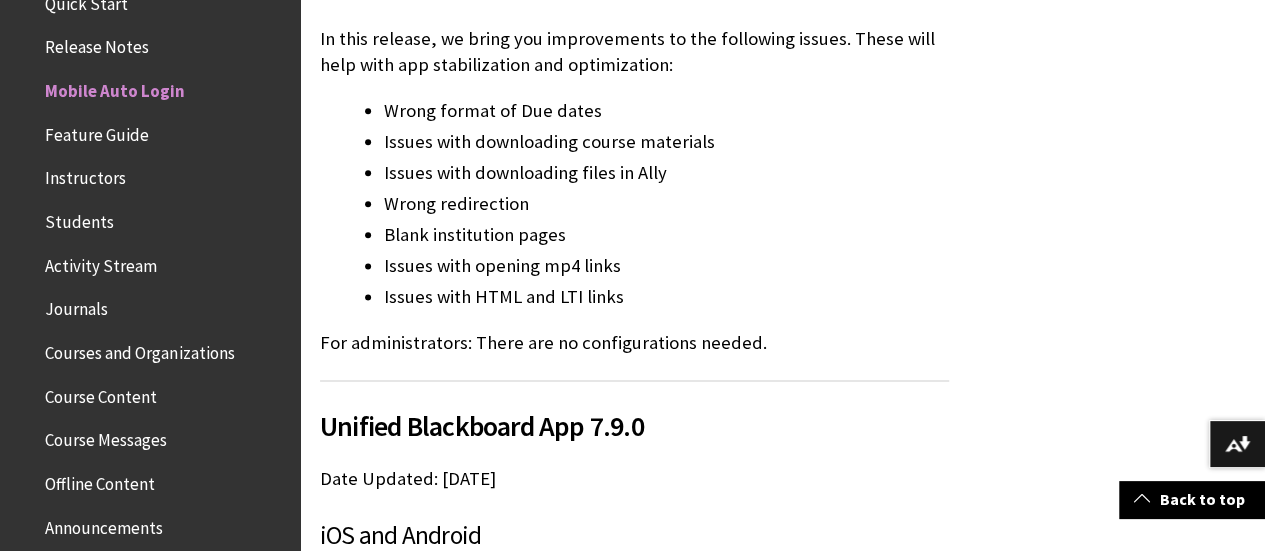 scroll, scrollTop: 23922, scrollLeft: 0, axis: vertical 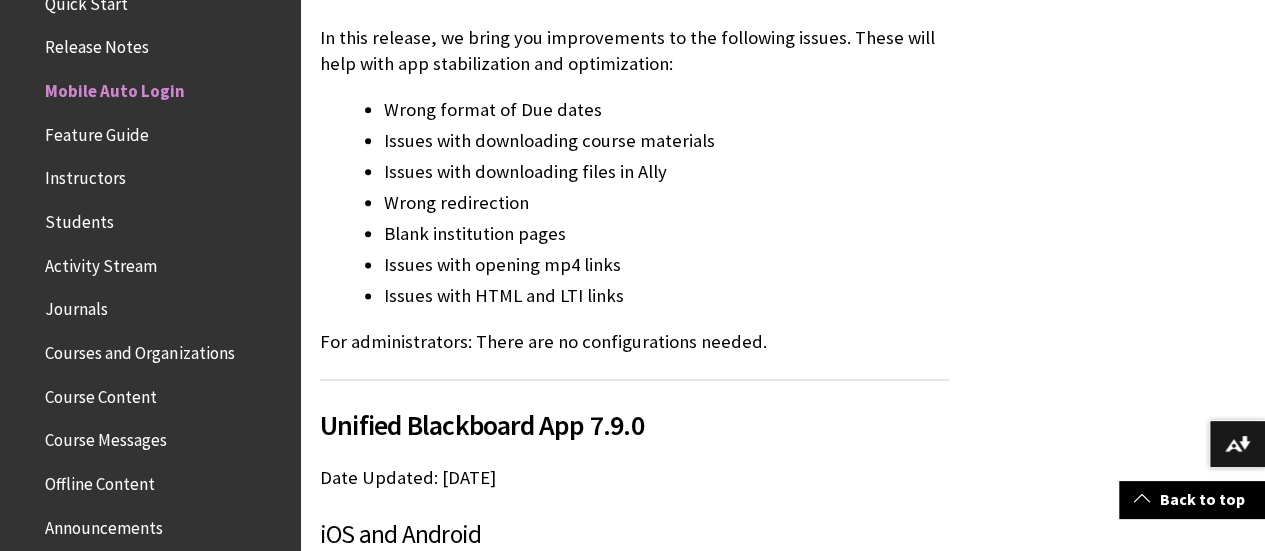 click on "Mobile Auto Login" at bounding box center (115, 87) 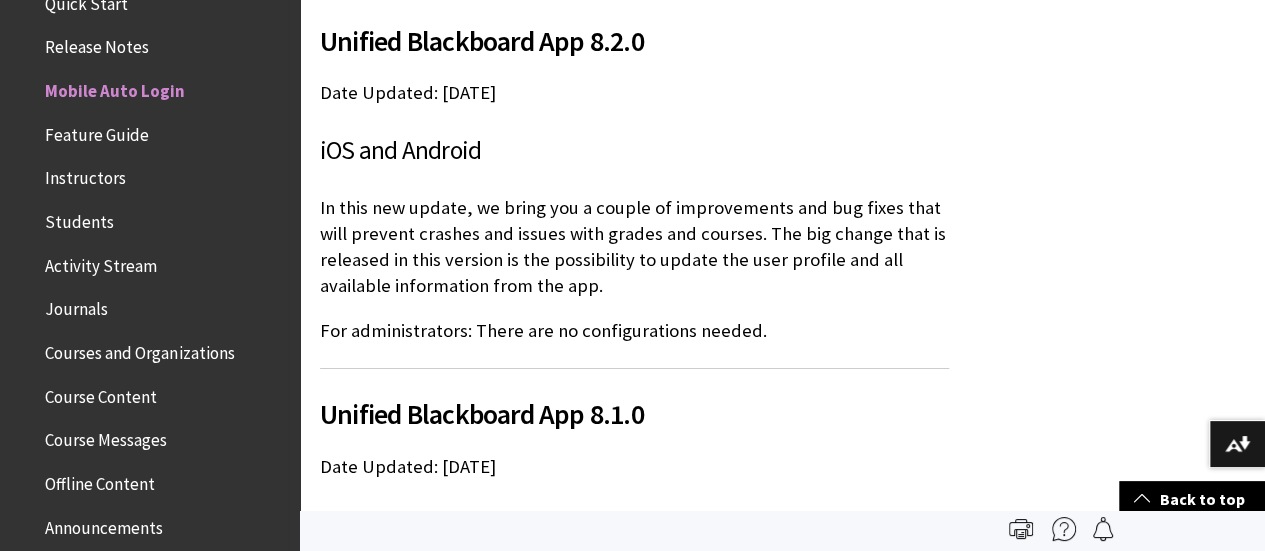 scroll, scrollTop: 22059, scrollLeft: 0, axis: vertical 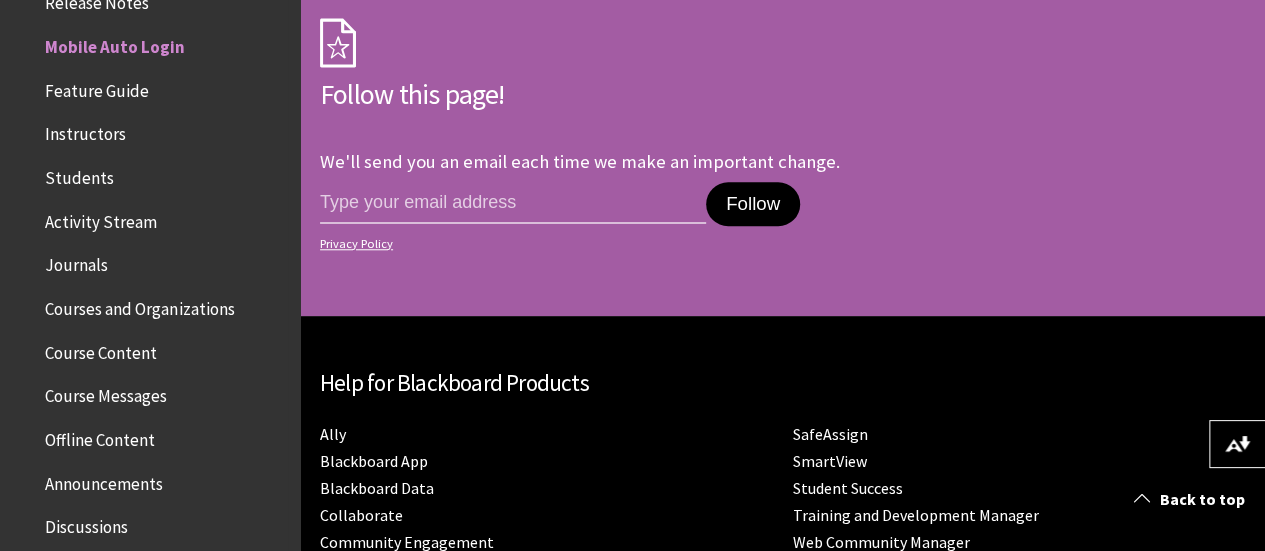 click on "Feature Guide" at bounding box center [155, 91] 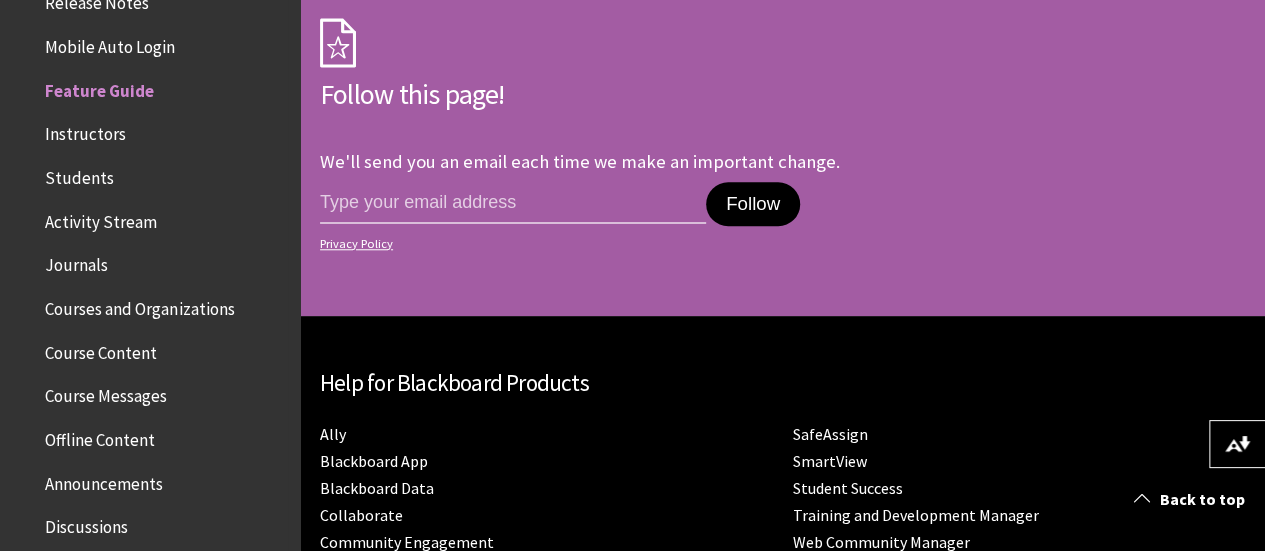 click on "Feature Guide" at bounding box center [99, 87] 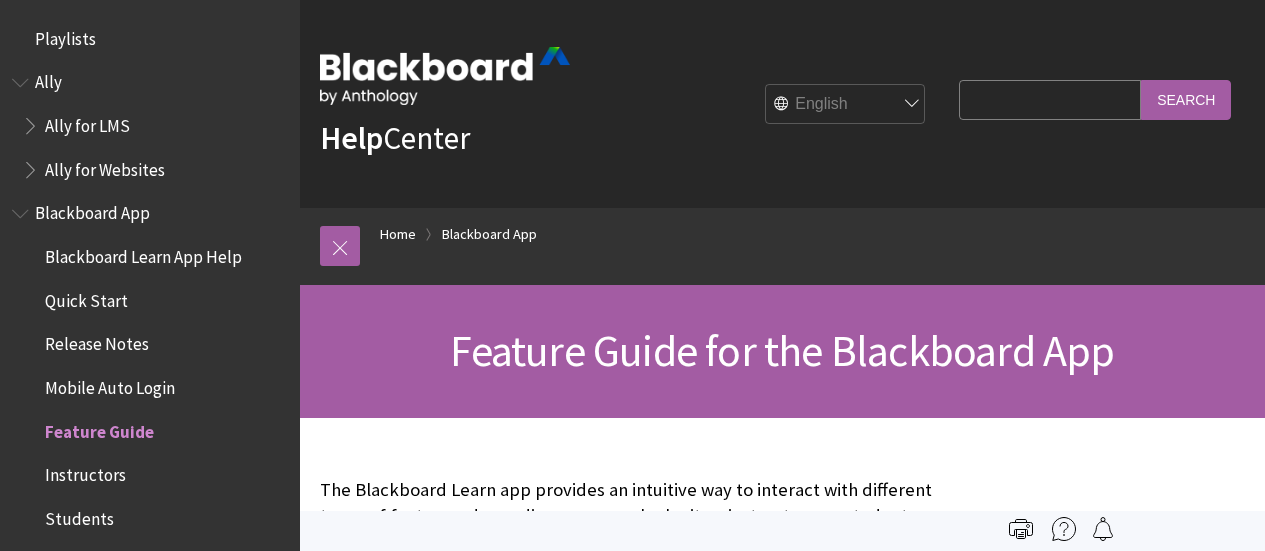 scroll, scrollTop: 0, scrollLeft: 0, axis: both 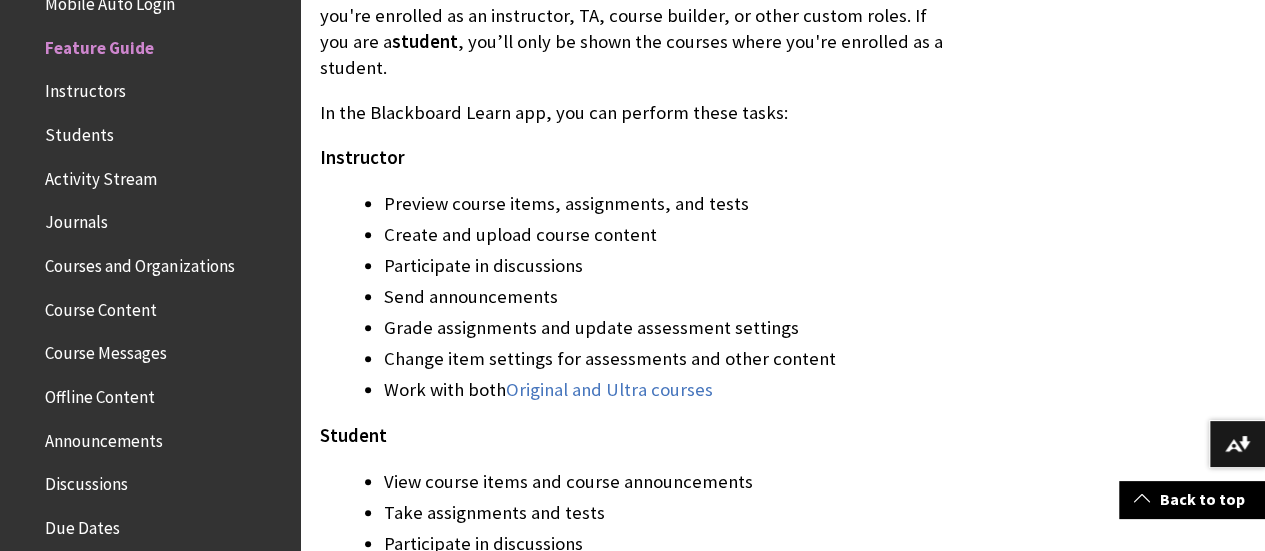 drag, startPoint x: 0, startPoint y: 0, endPoint x: 408, endPoint y: 151, distance: 435.04596 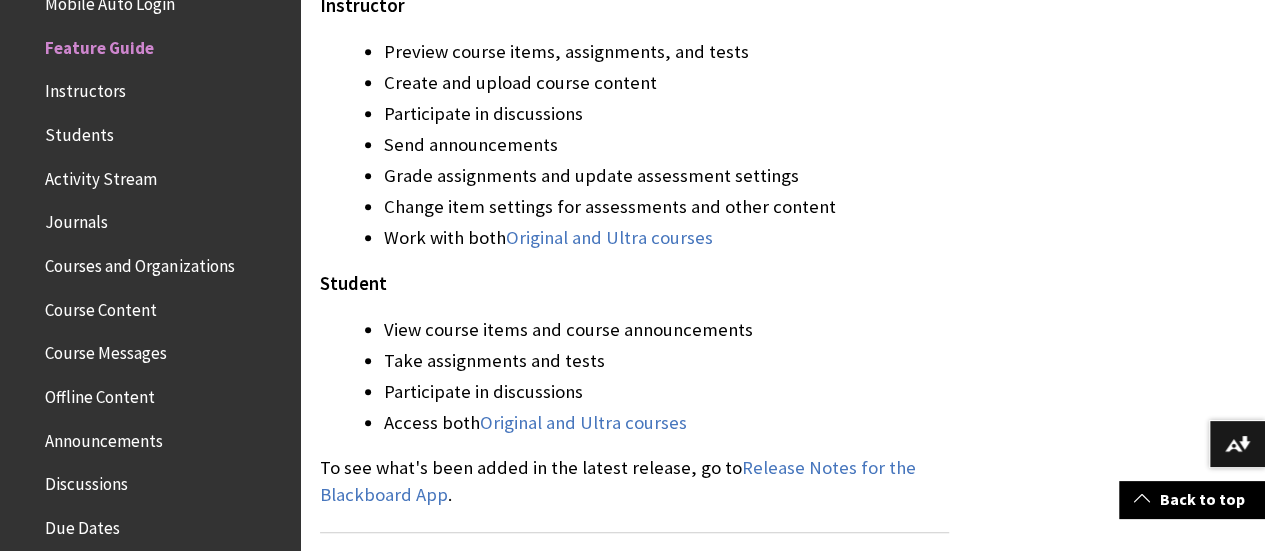 scroll, scrollTop: 724, scrollLeft: 0, axis: vertical 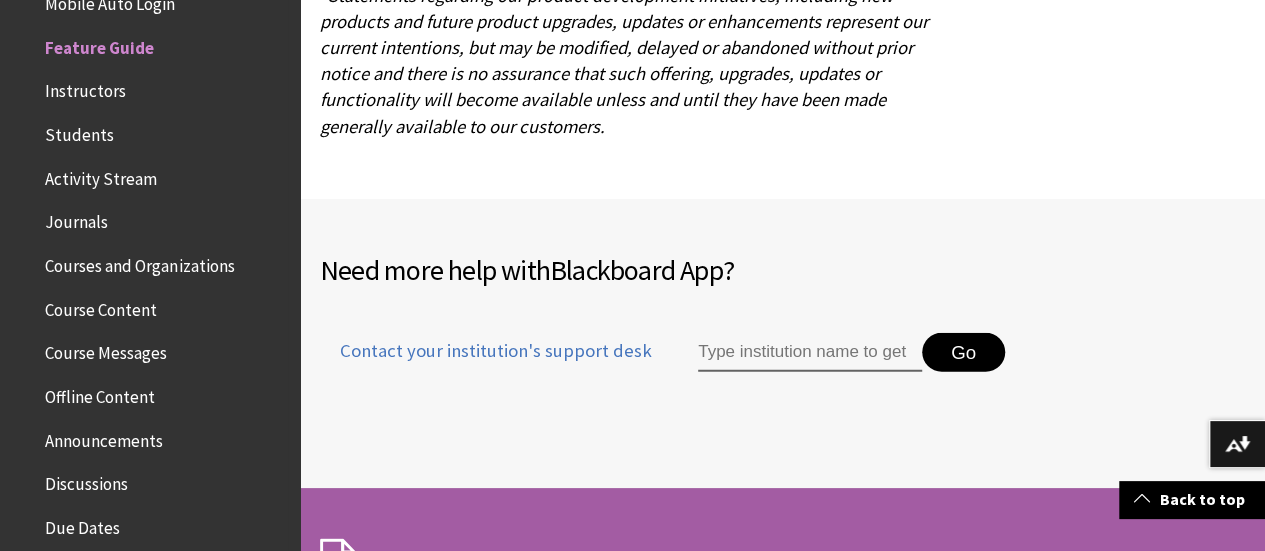 click on "Instructors" at bounding box center [85, 88] 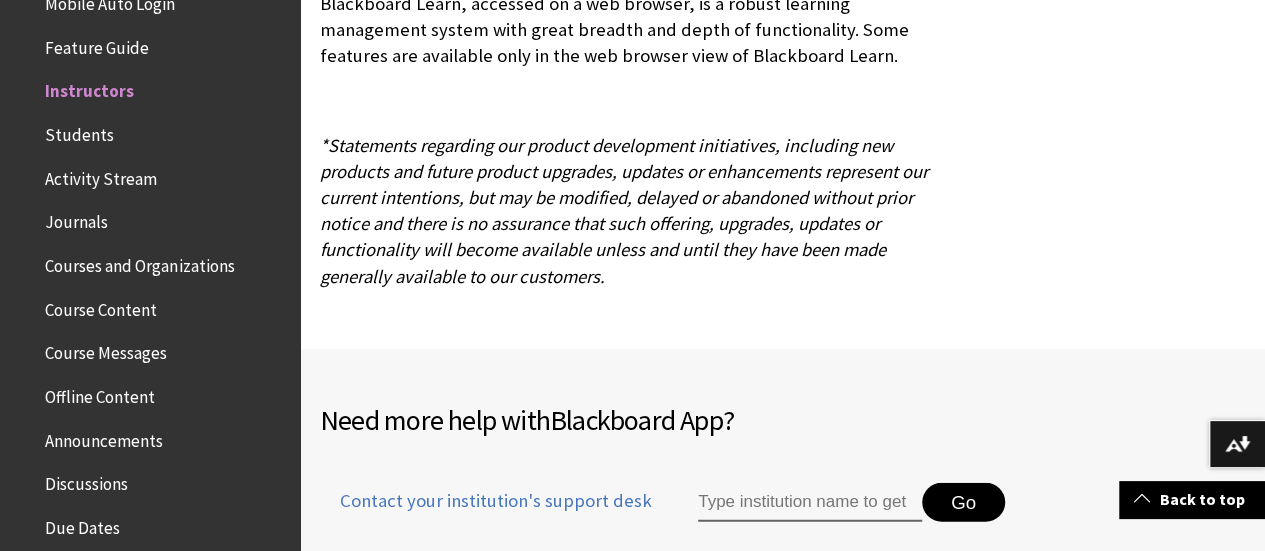 scroll, scrollTop: 6089, scrollLeft: 0, axis: vertical 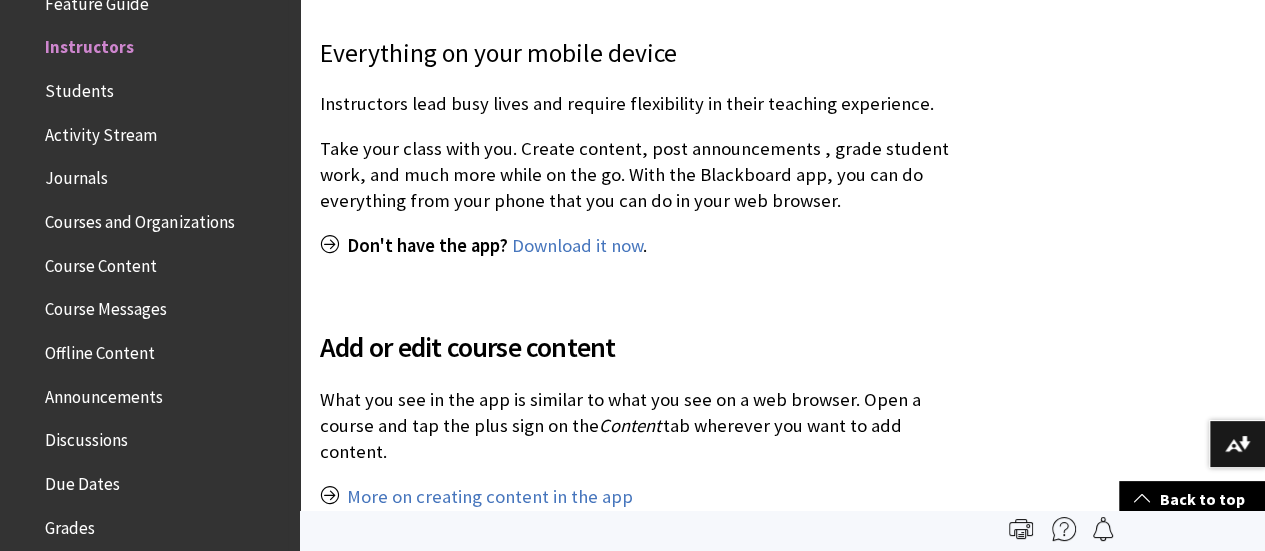 click on "Students" at bounding box center [79, 87] 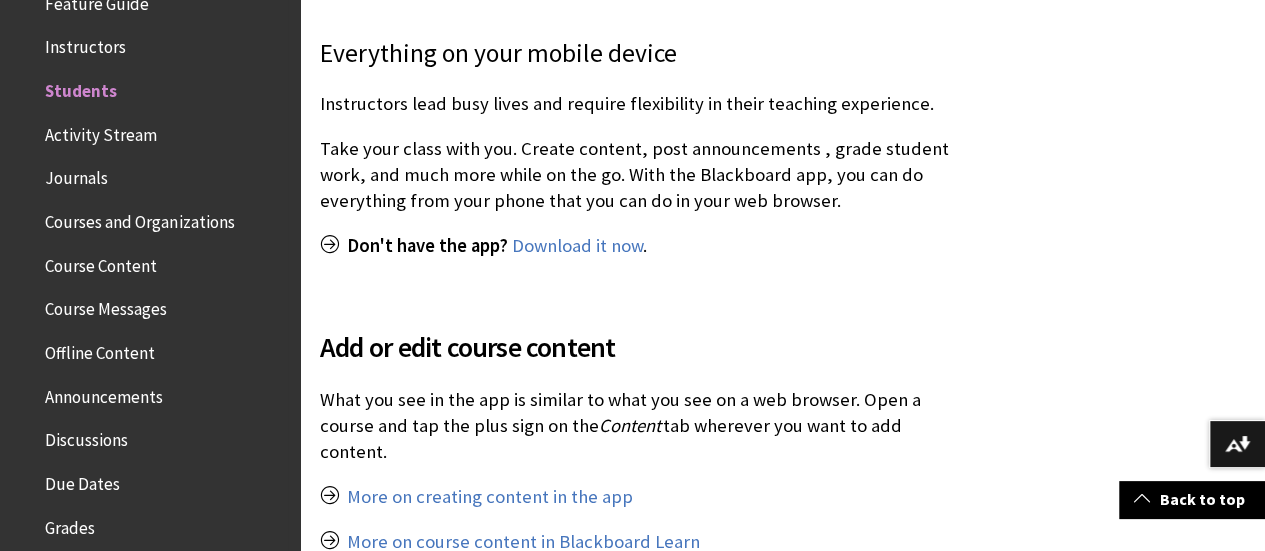 scroll, scrollTop: 1062, scrollLeft: 0, axis: vertical 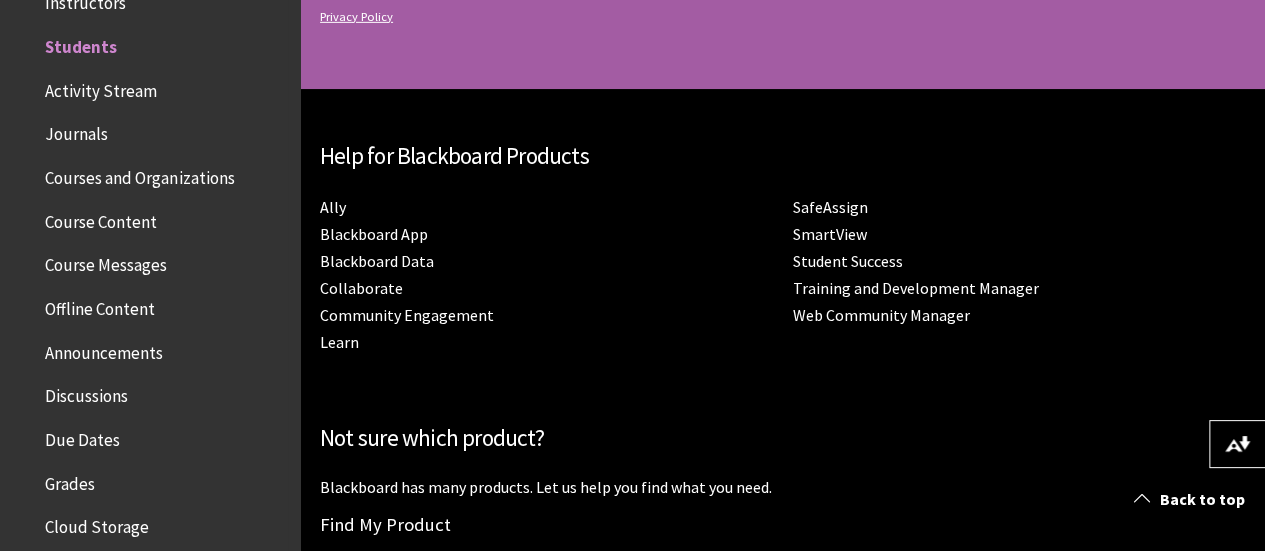 click on "Activity Stream" at bounding box center (101, 87) 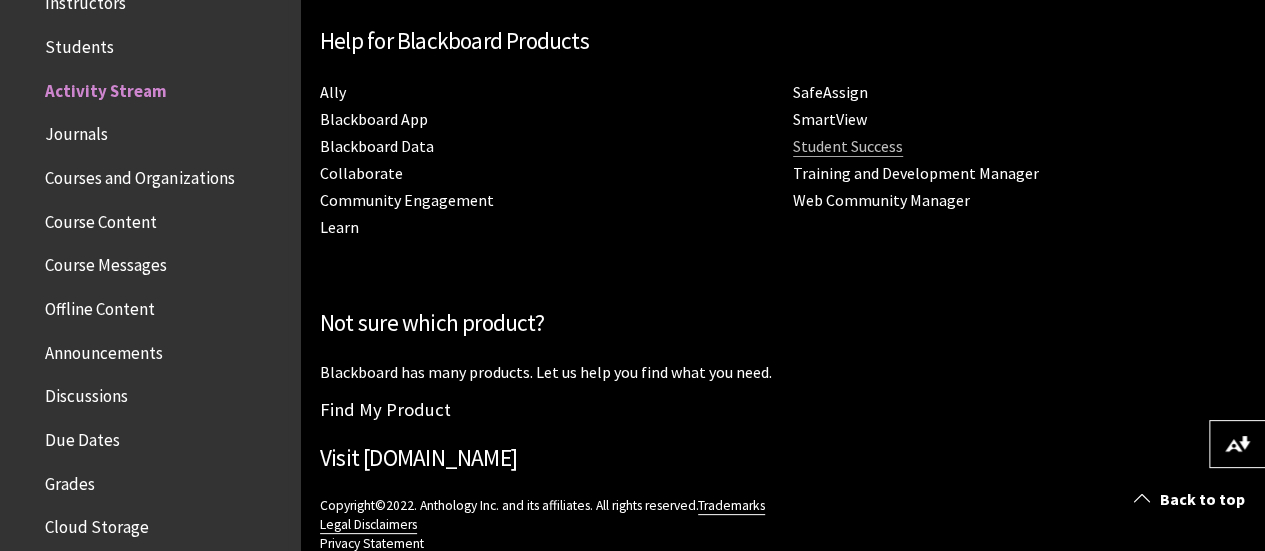 scroll, scrollTop: 3304, scrollLeft: 0, axis: vertical 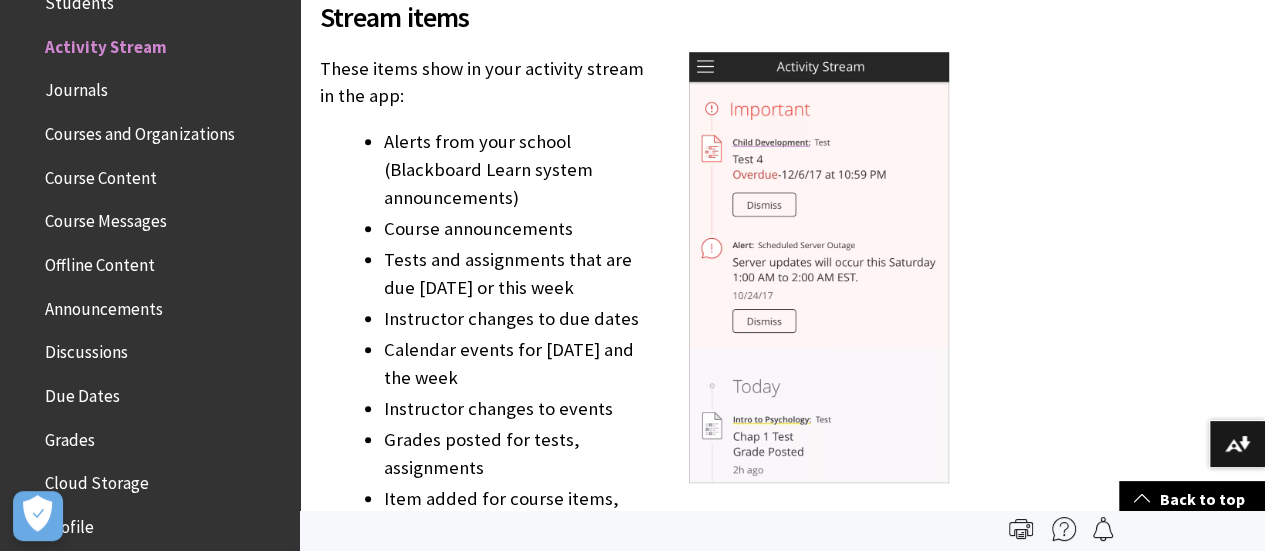click on "Journals" at bounding box center (76, 87) 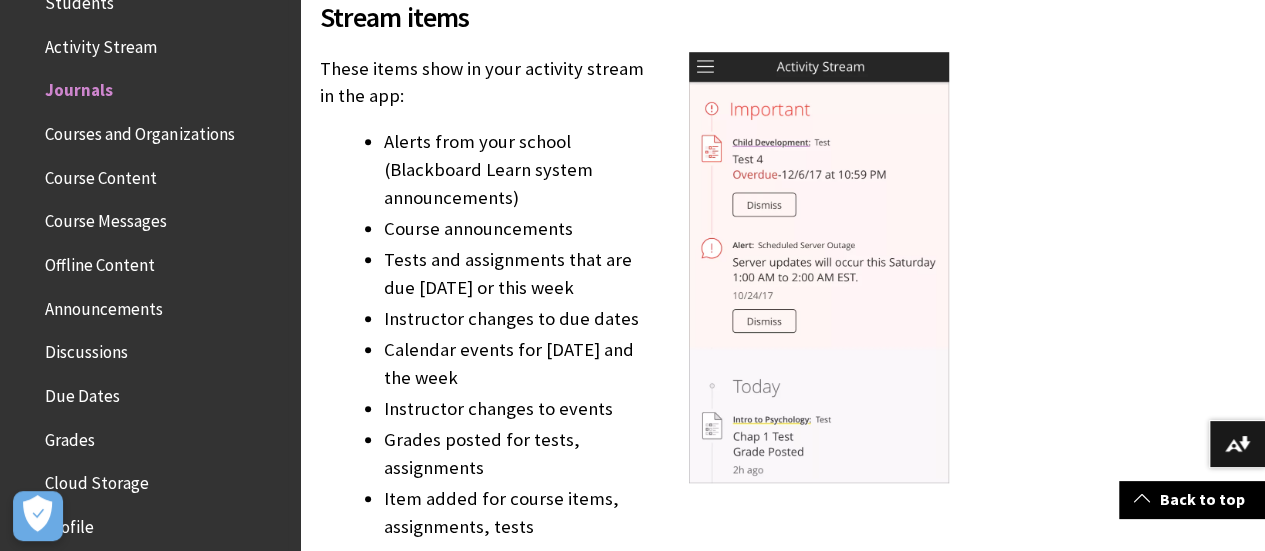 scroll, scrollTop: 806, scrollLeft: 0, axis: vertical 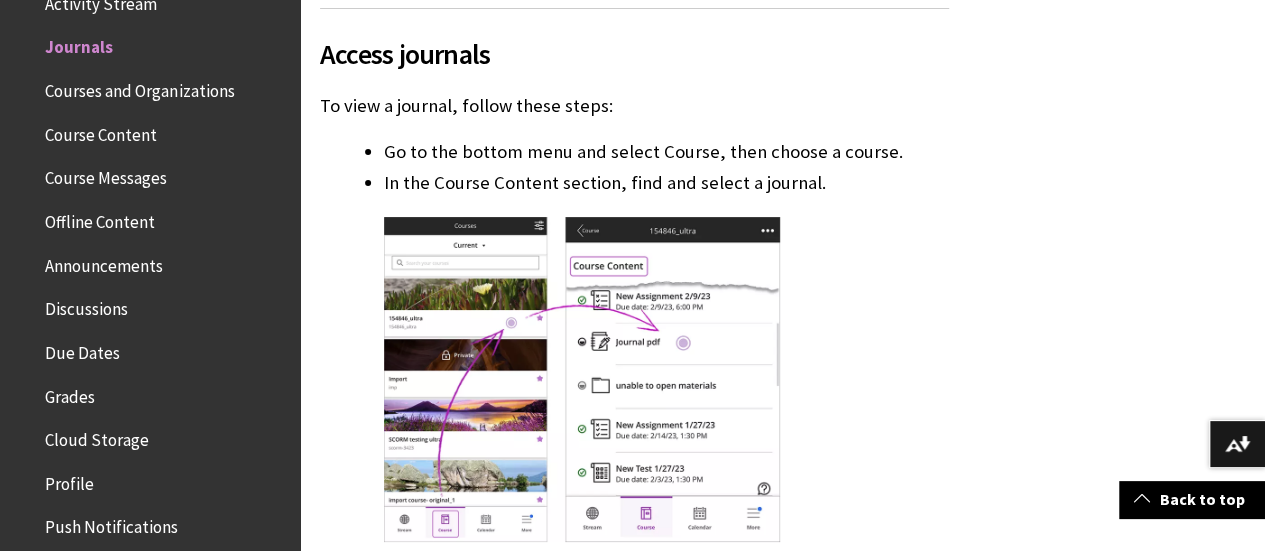click at bounding box center [582, 379] 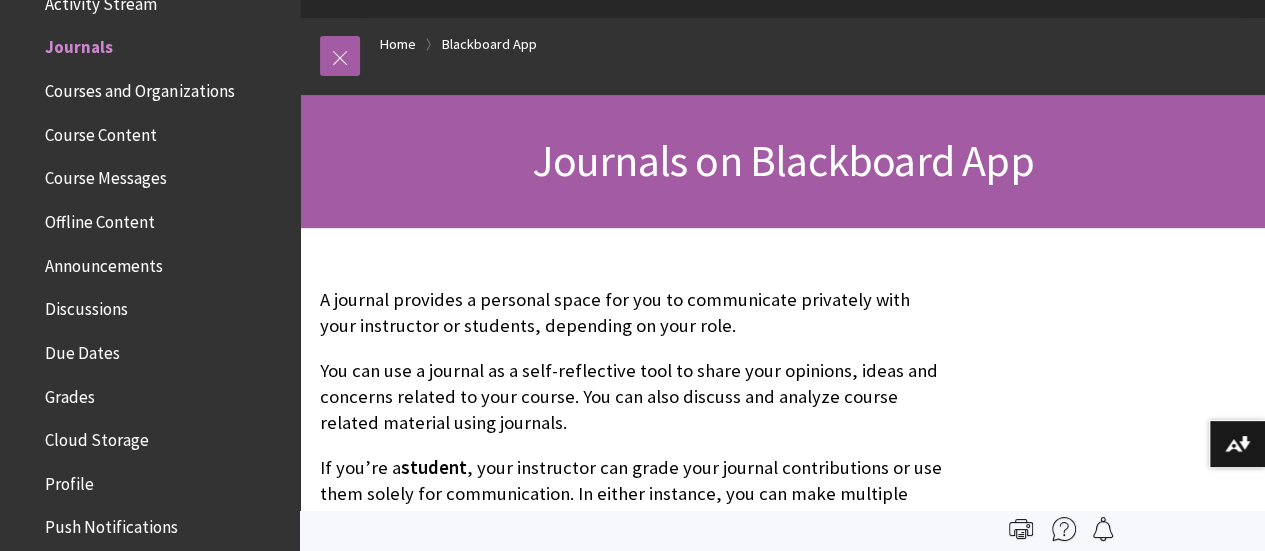 scroll, scrollTop: 188, scrollLeft: 0, axis: vertical 